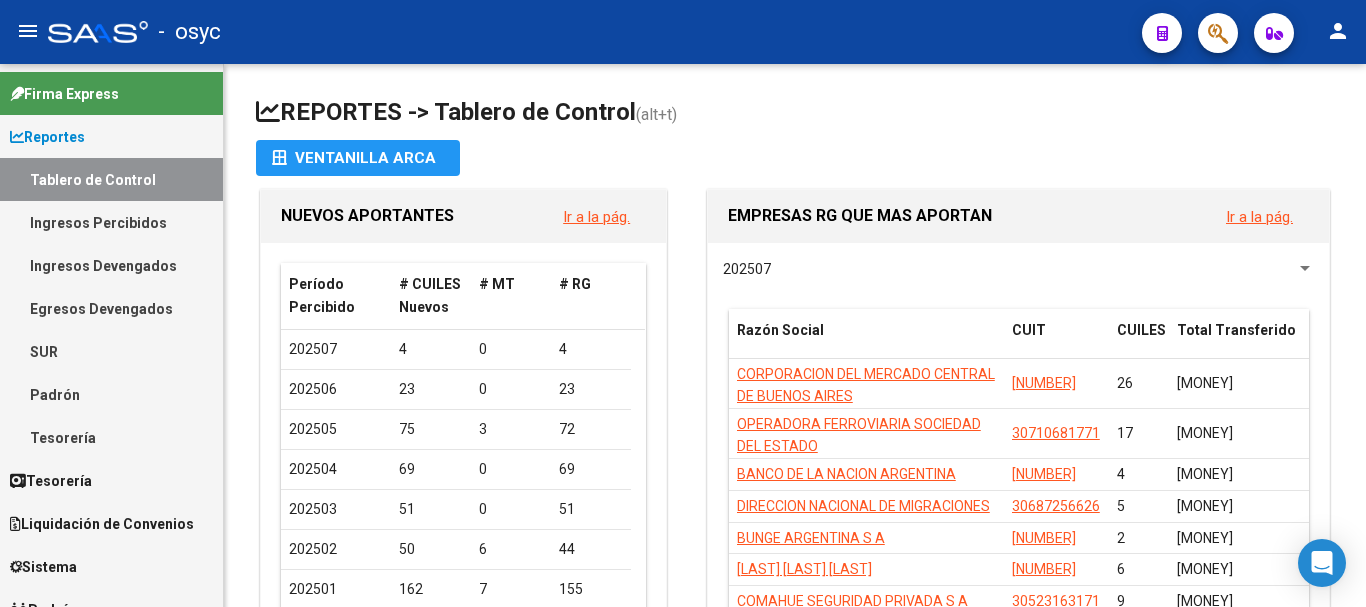scroll, scrollTop: 0, scrollLeft: 0, axis: both 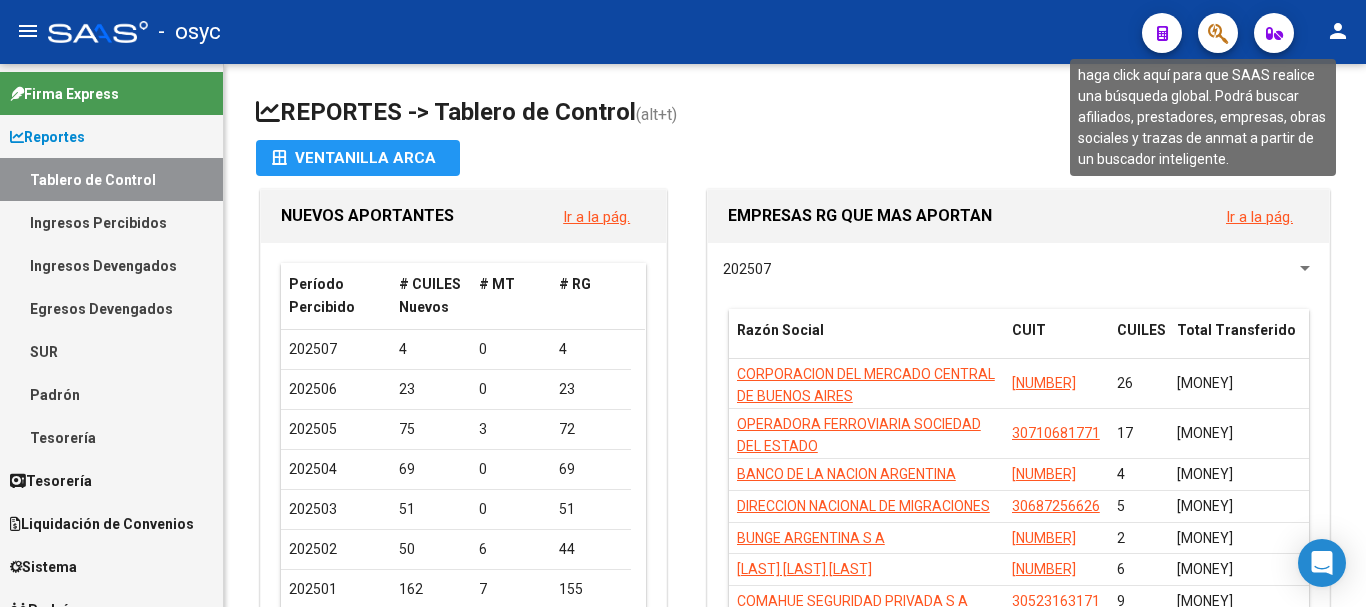 click 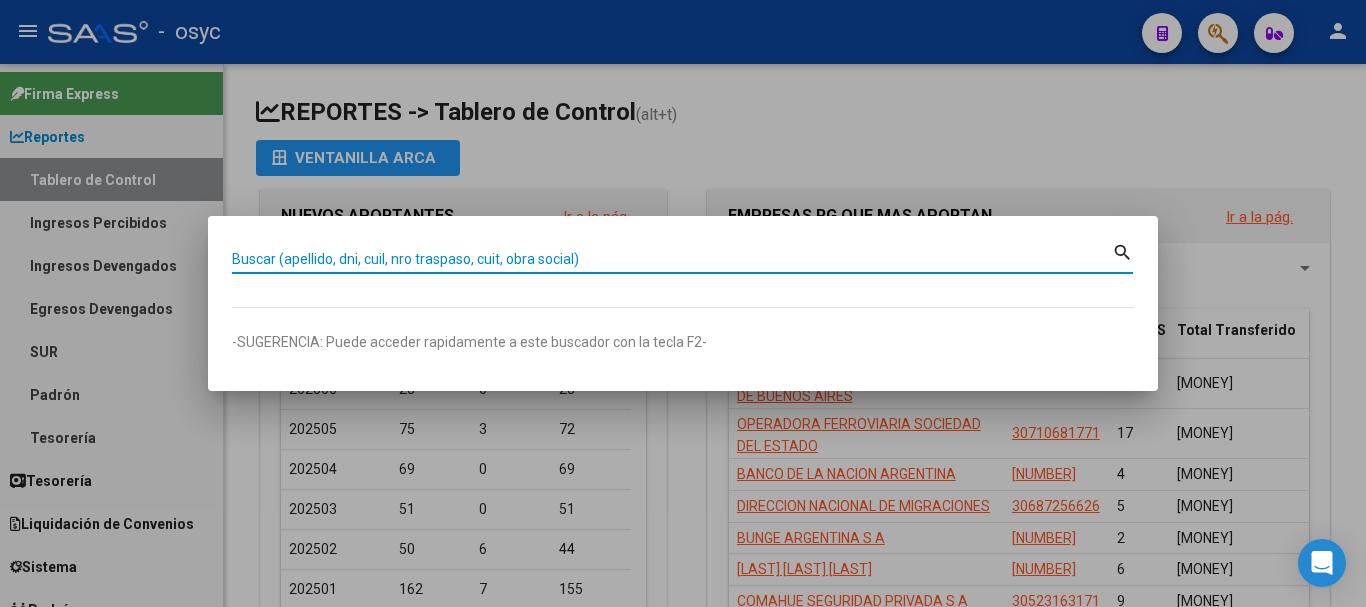 paste on "[NUMBER]" 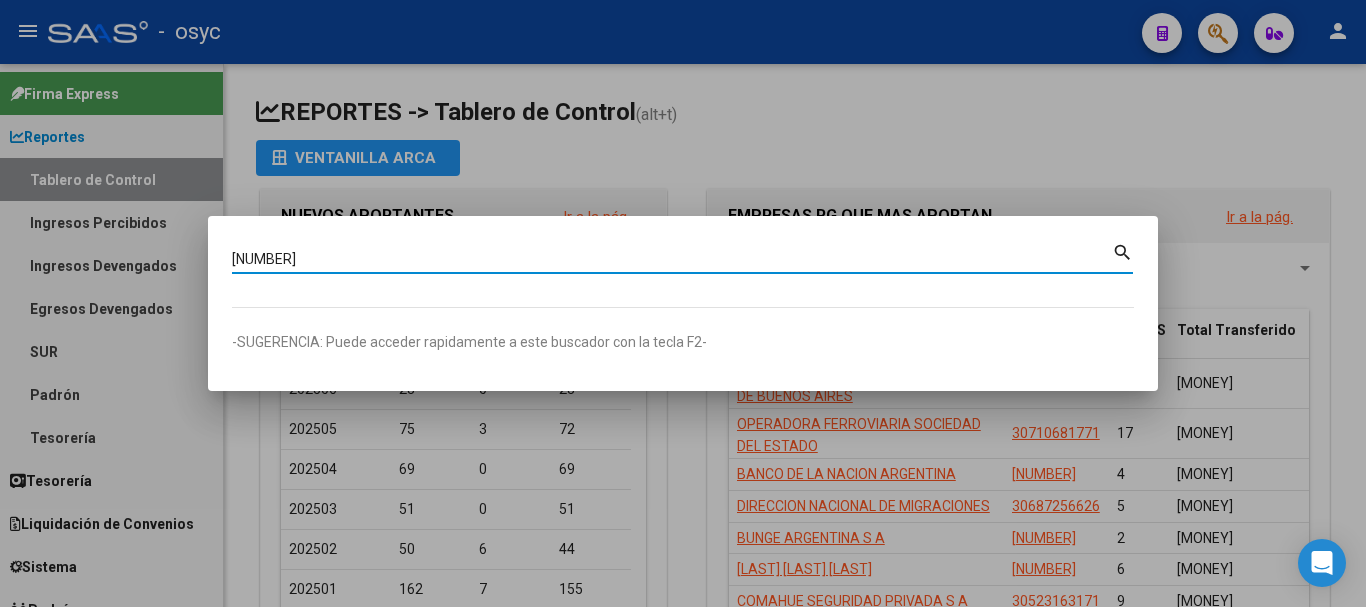 type on "[NUMBER]" 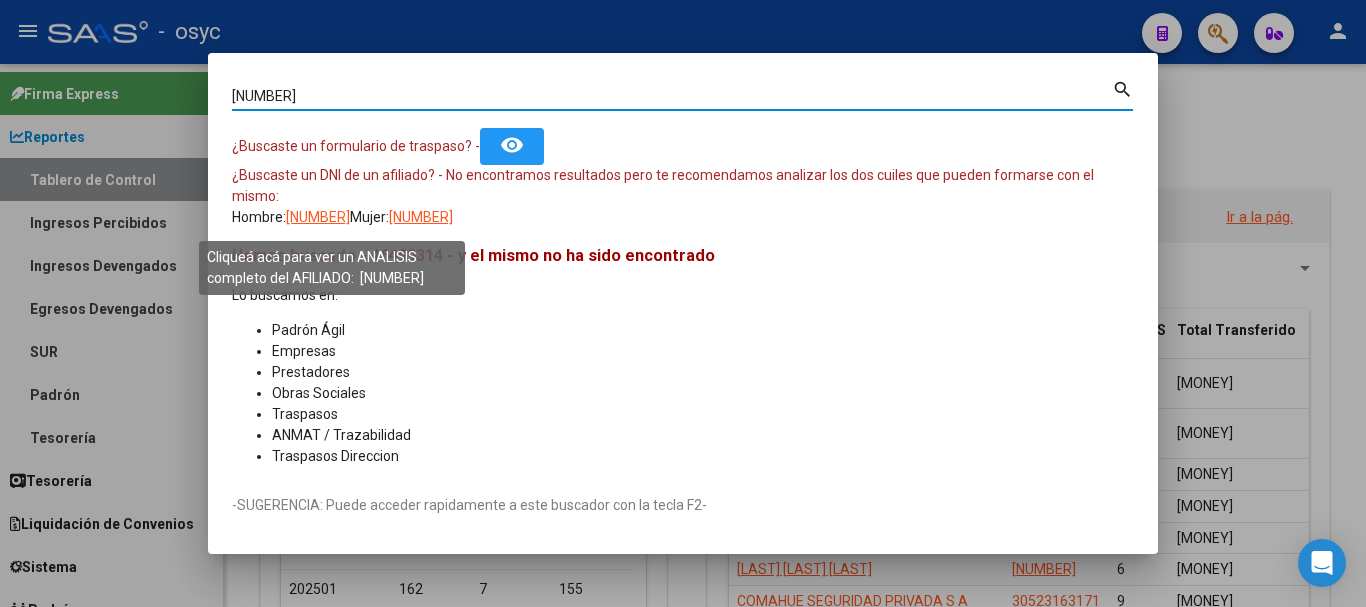 click on "[NUMBER]" at bounding box center (318, 217) 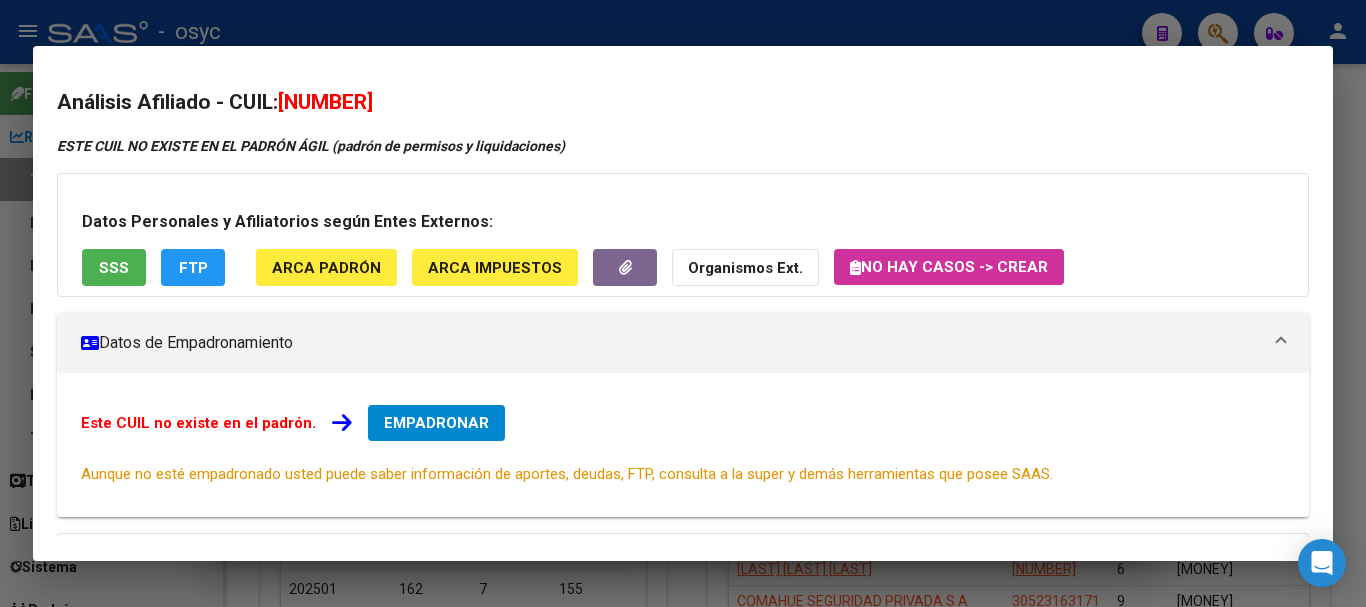 drag, startPoint x: 288, startPoint y: 100, endPoint x: 425, endPoint y: 97, distance: 137.03284 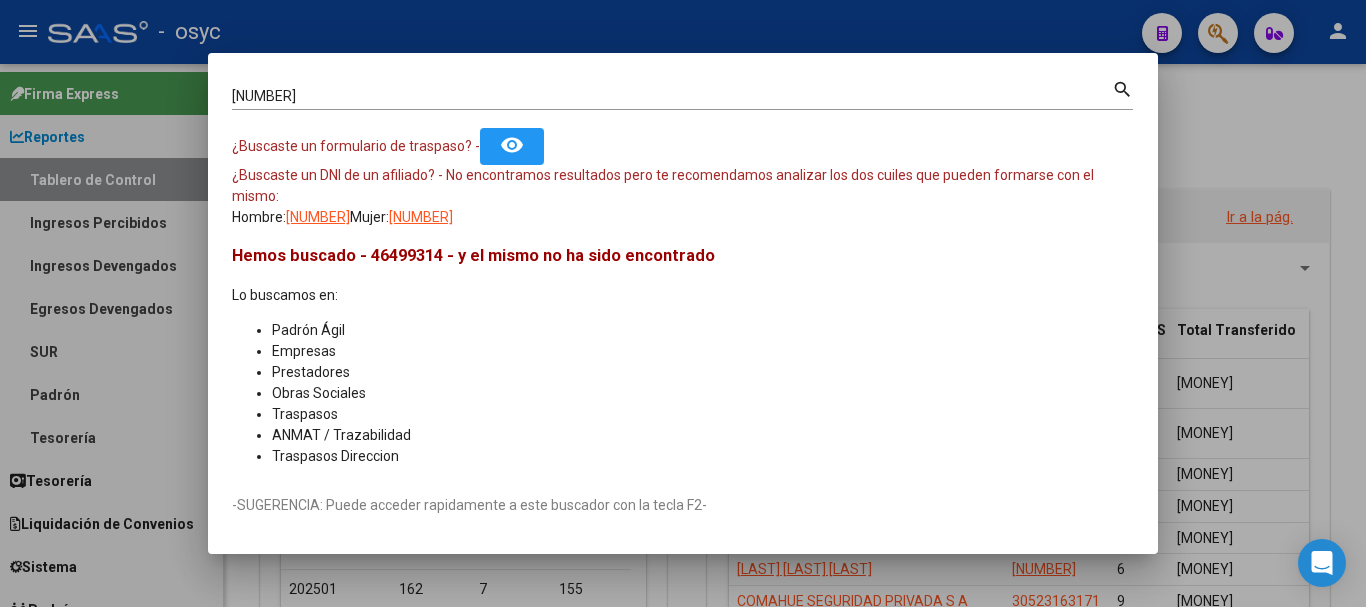 click at bounding box center (683, 303) 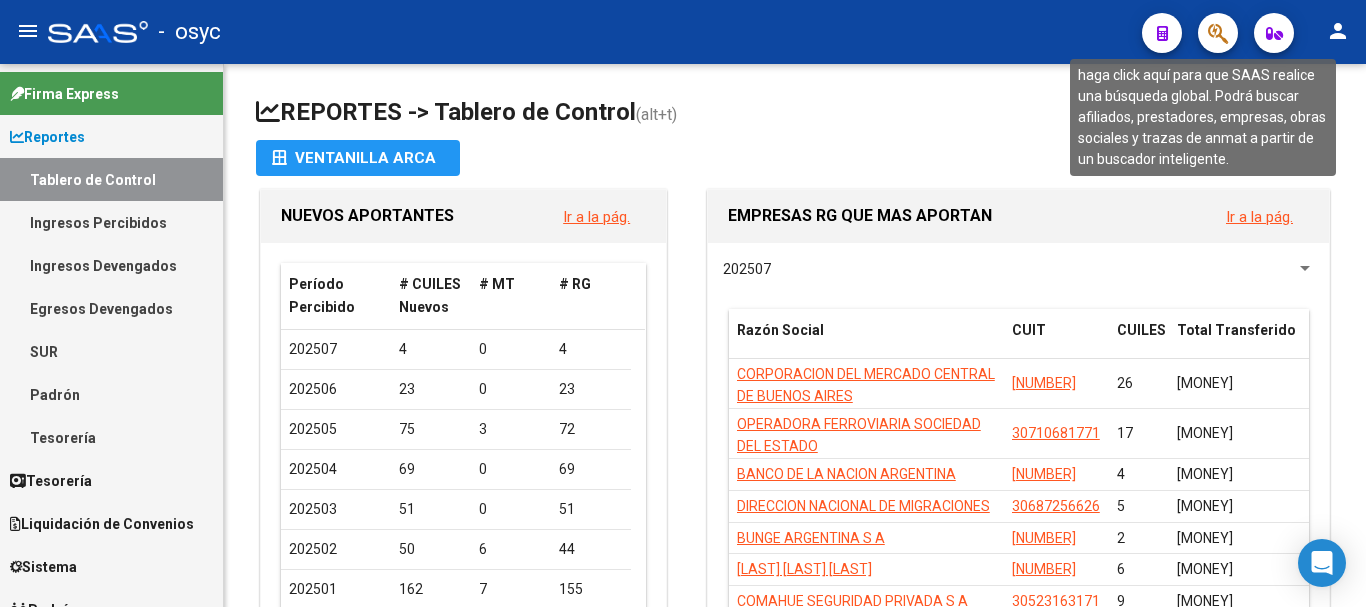 click 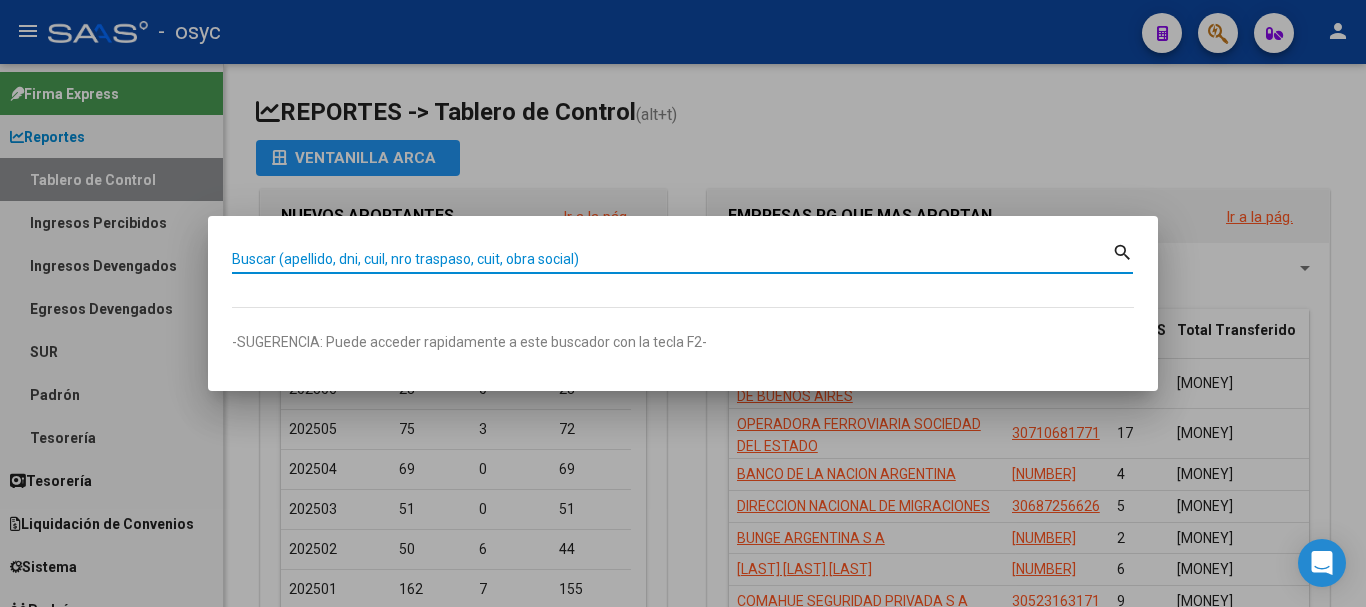 click on "Buscar (apellido, dni, cuil, nro traspaso, cuit, obra social)" at bounding box center (672, 259) 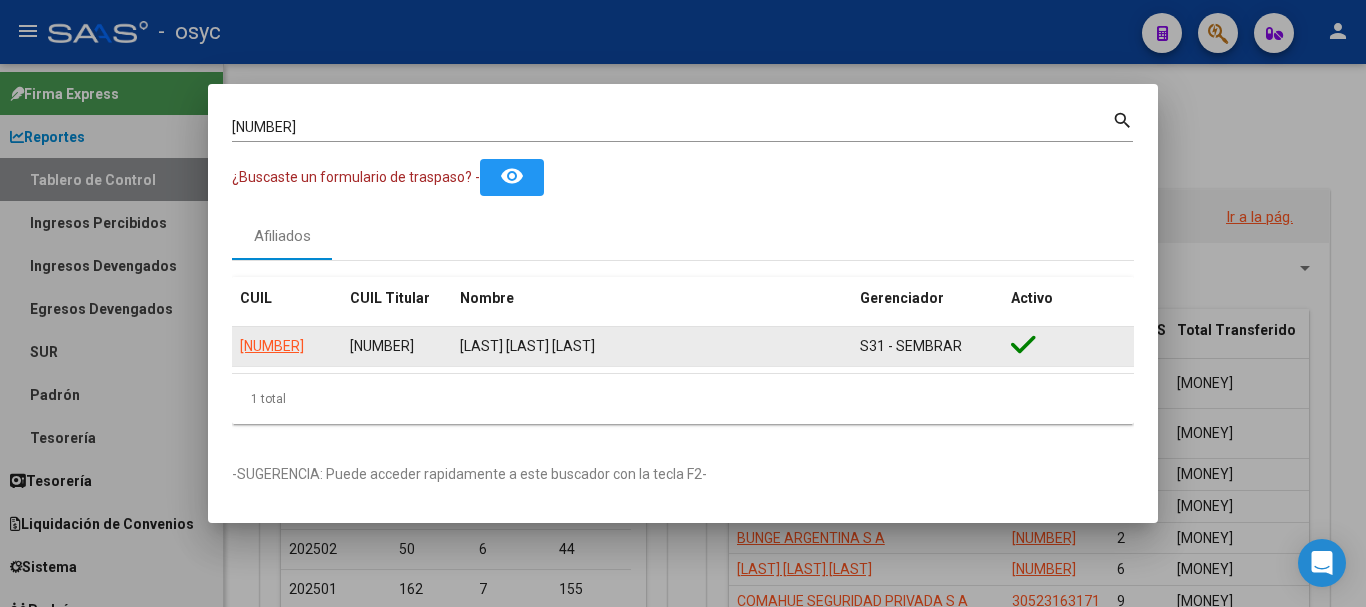drag, startPoint x: 453, startPoint y: 345, endPoint x: 655, endPoint y: 351, distance: 202.0891 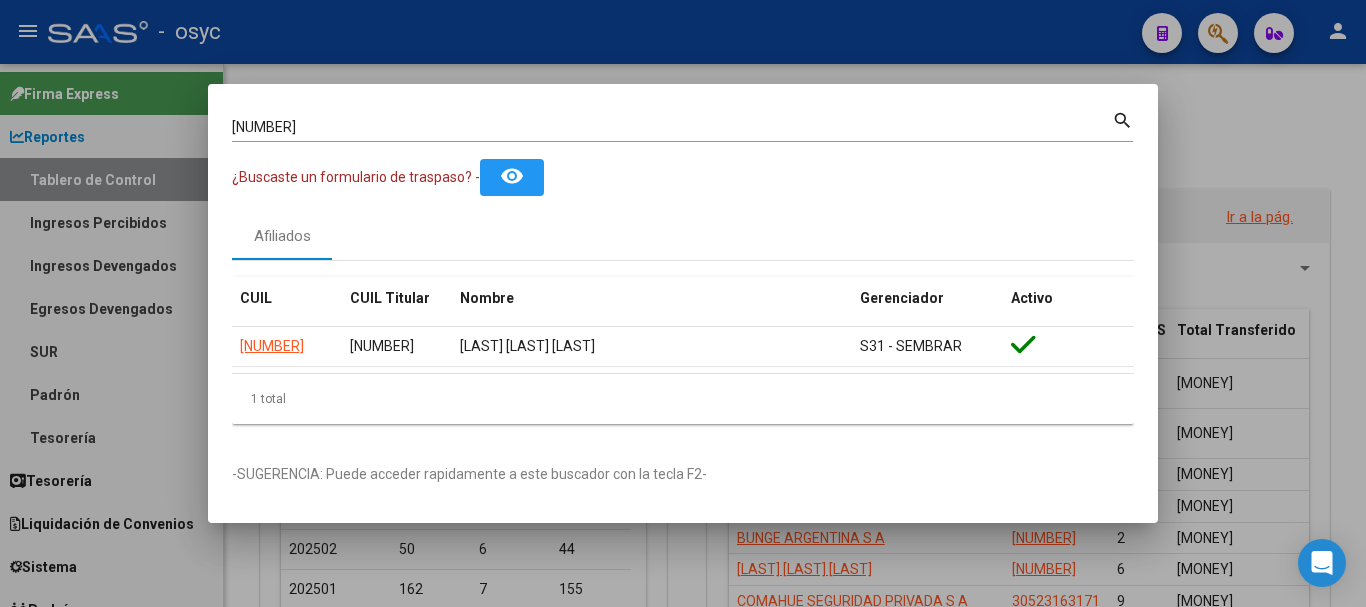 drag, startPoint x: 348, startPoint y: 347, endPoint x: 210, endPoint y: 283, distance: 152.11838 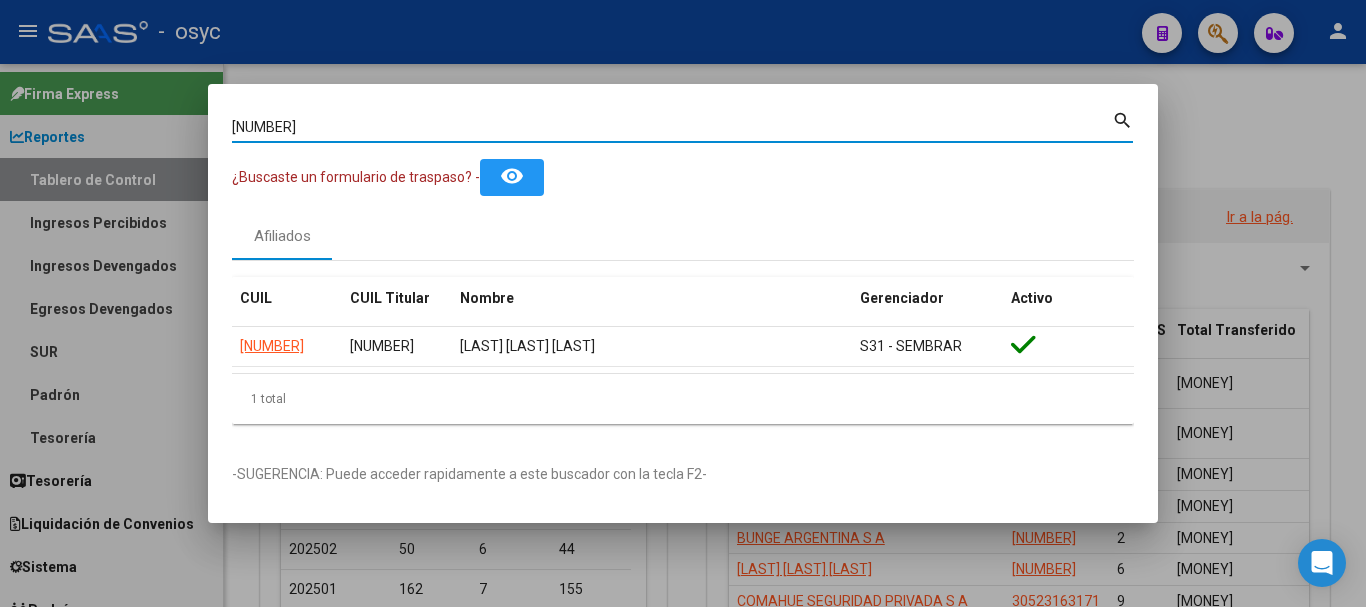 drag, startPoint x: 301, startPoint y: 121, endPoint x: -185, endPoint y: 98, distance: 486.54395 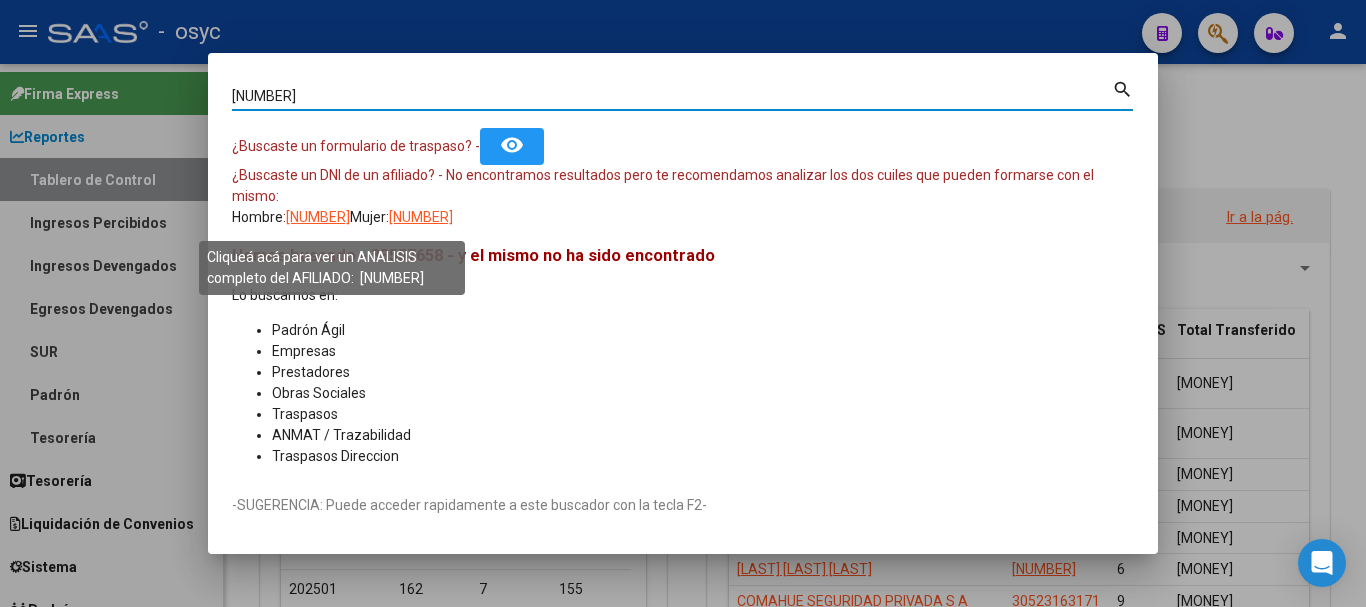 click on "[NUMBER]" at bounding box center (318, 217) 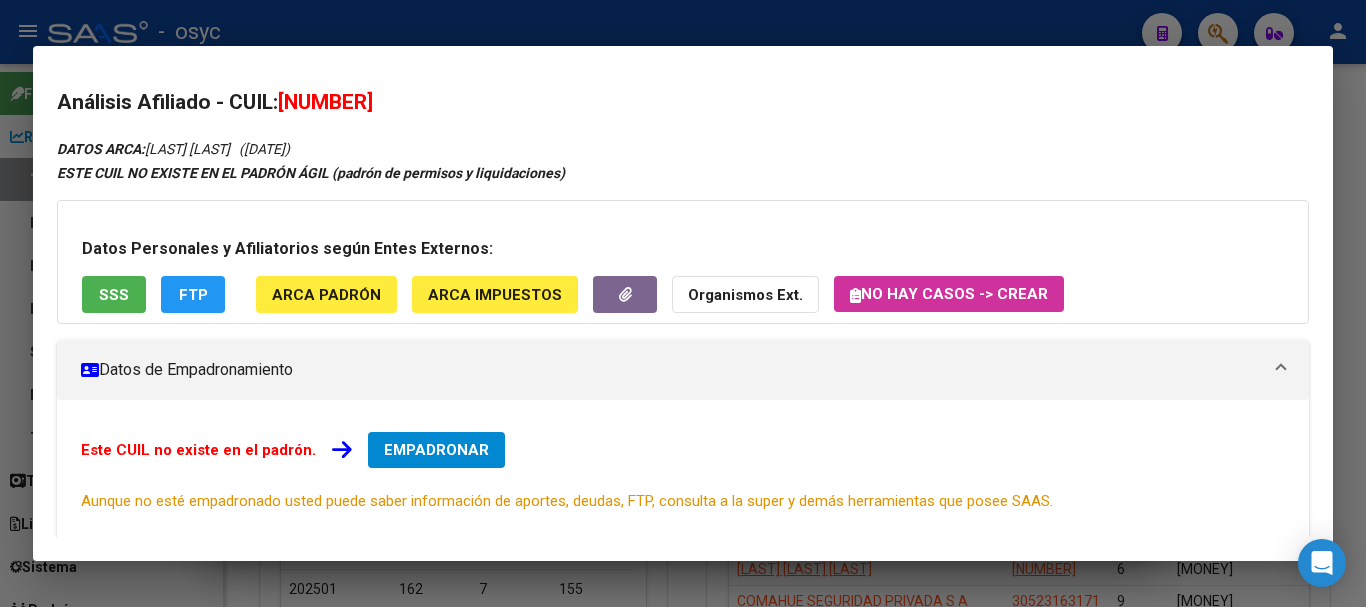 drag, startPoint x: 288, startPoint y: 105, endPoint x: 480, endPoint y: 104, distance: 192.00261 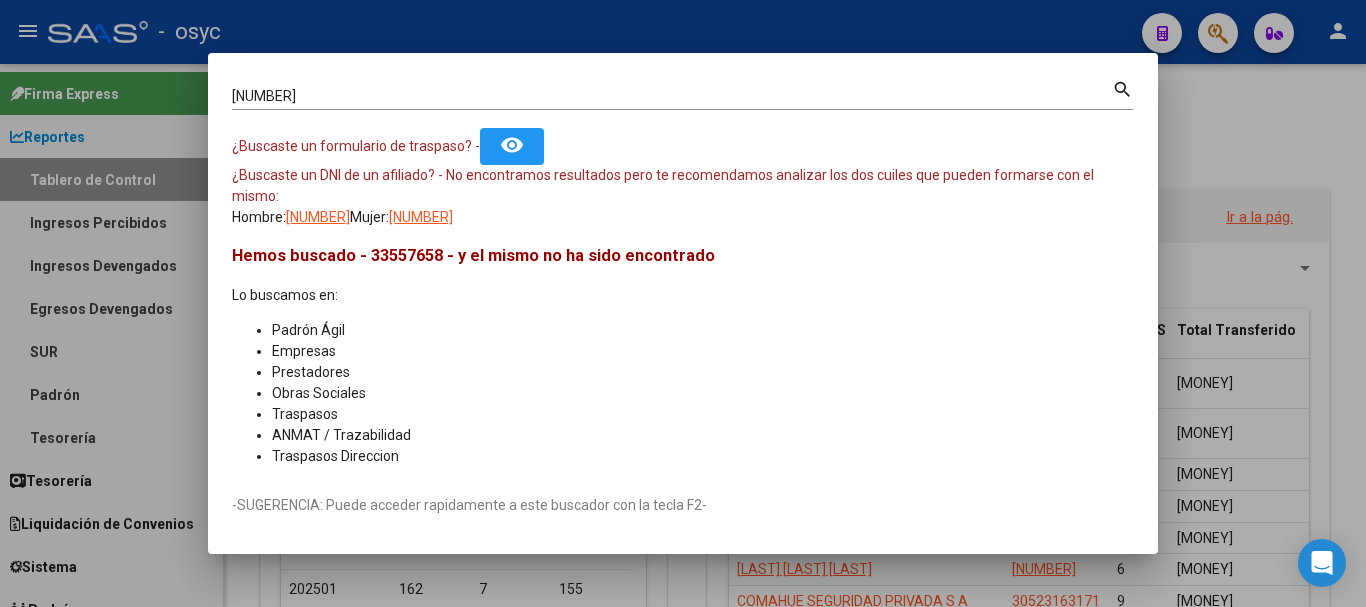 click at bounding box center [683, 303] 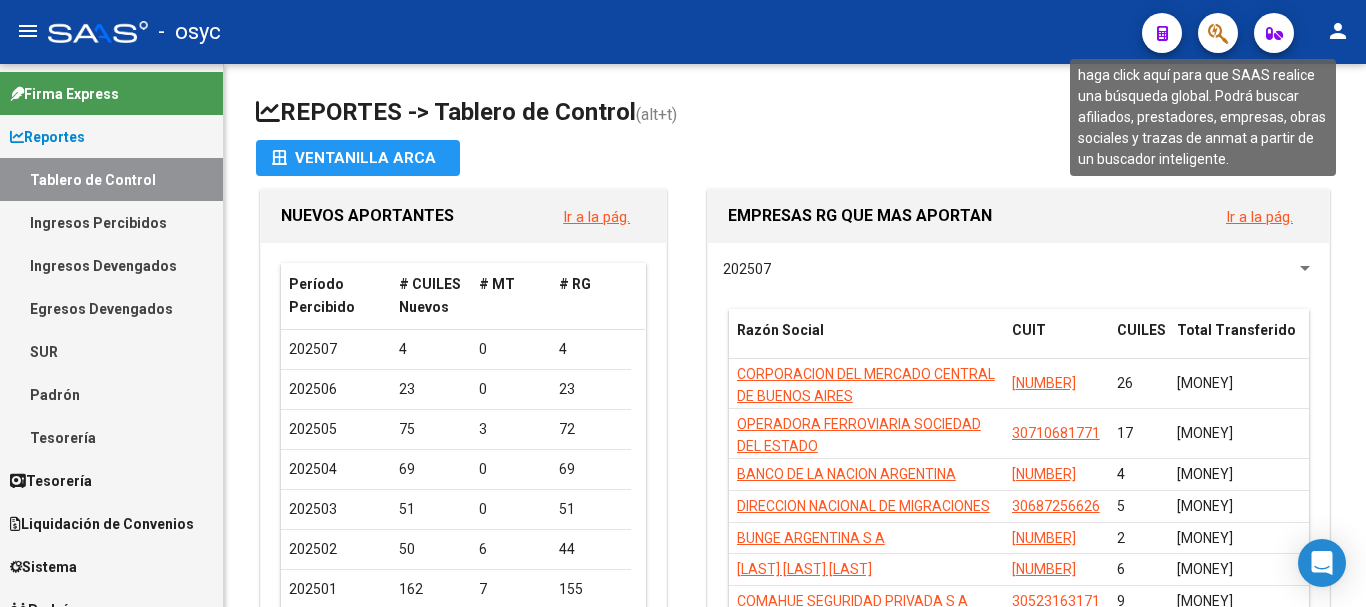 click 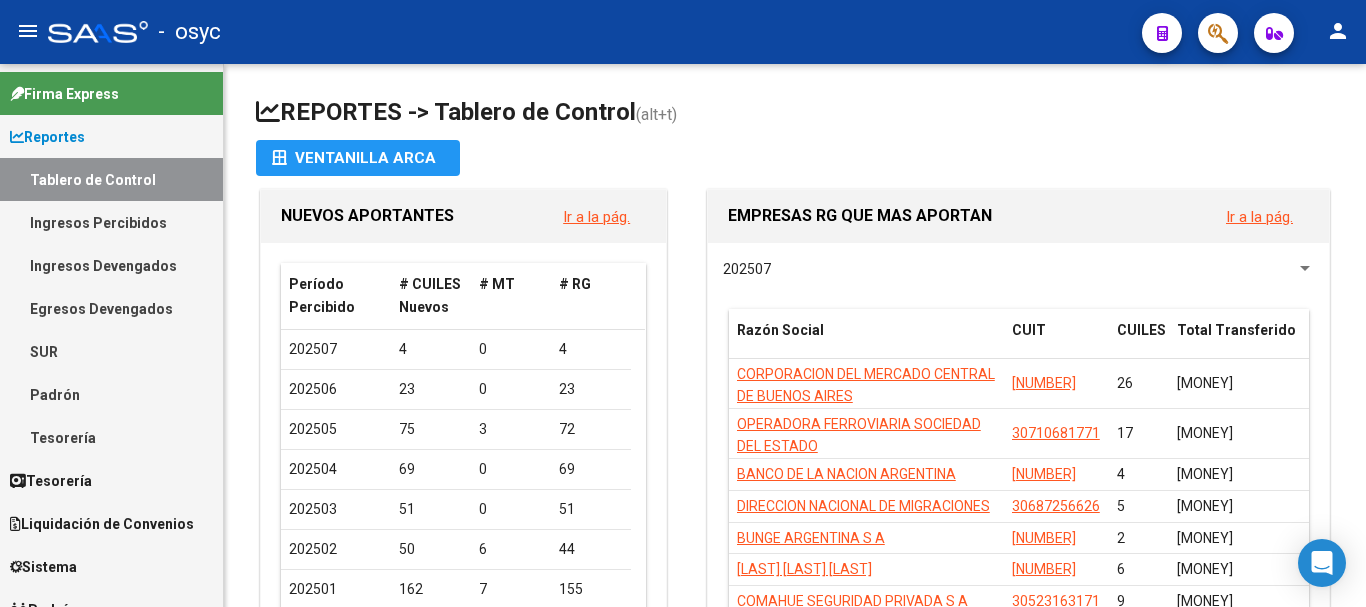 click on "menu -   osyc  person" 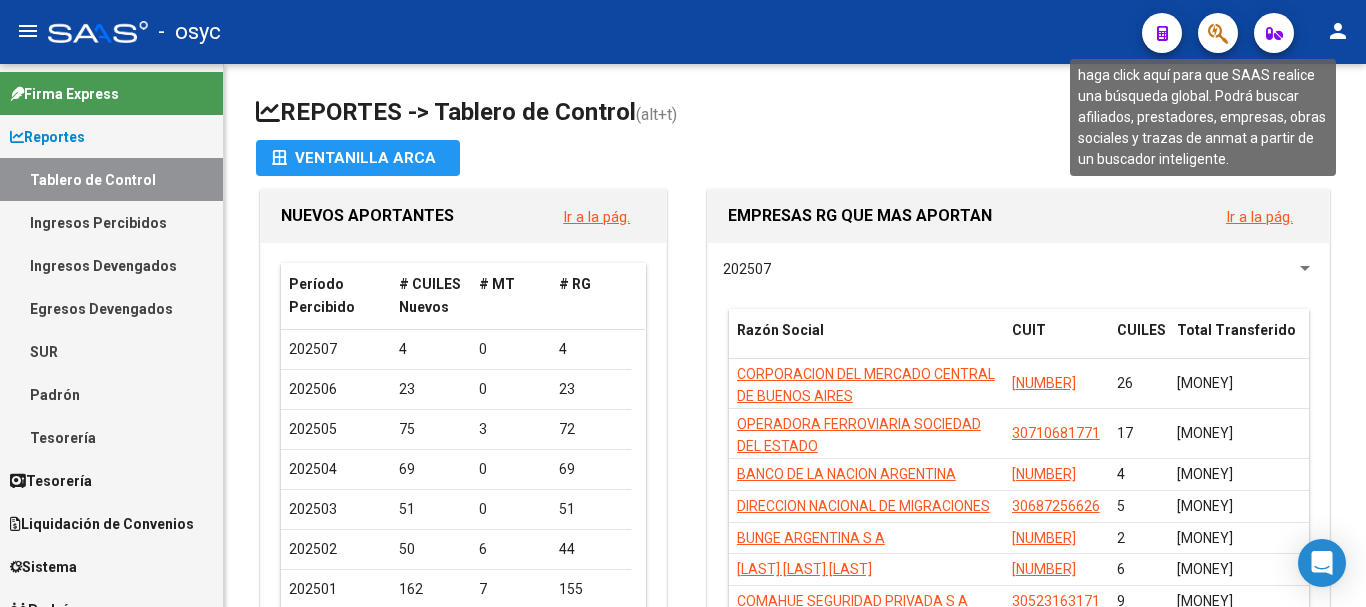 click 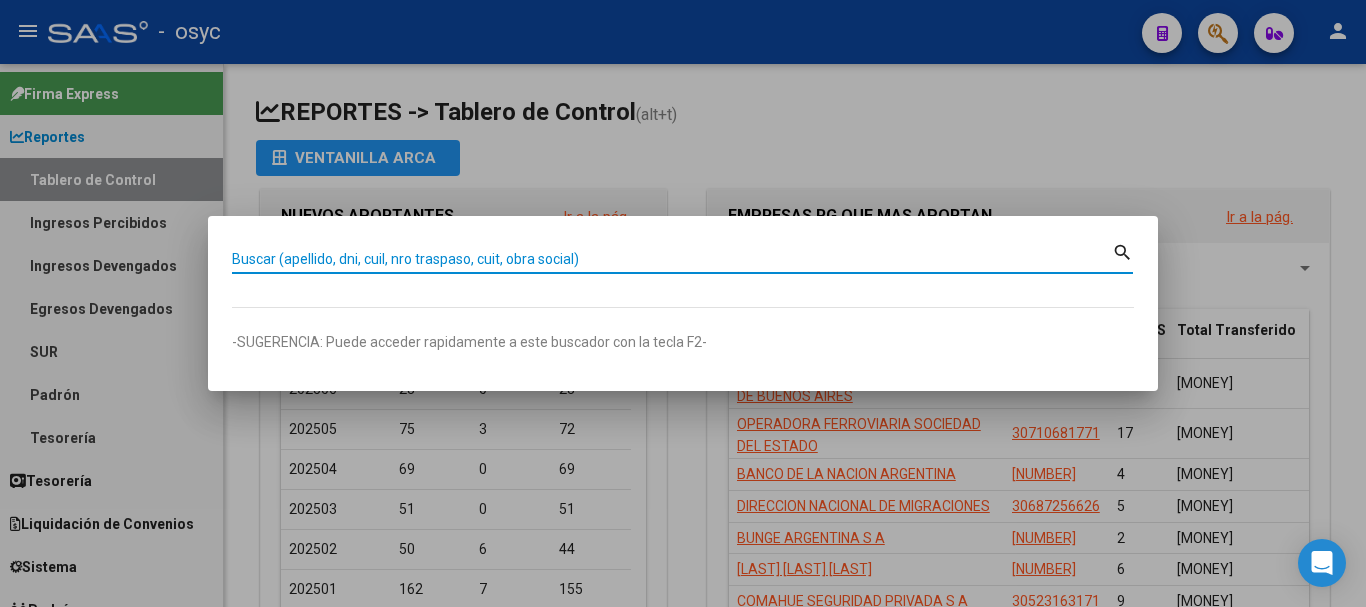 click on "Buscar (apellido, dni, cuil, nro traspaso, cuit, obra social)" at bounding box center [672, 259] 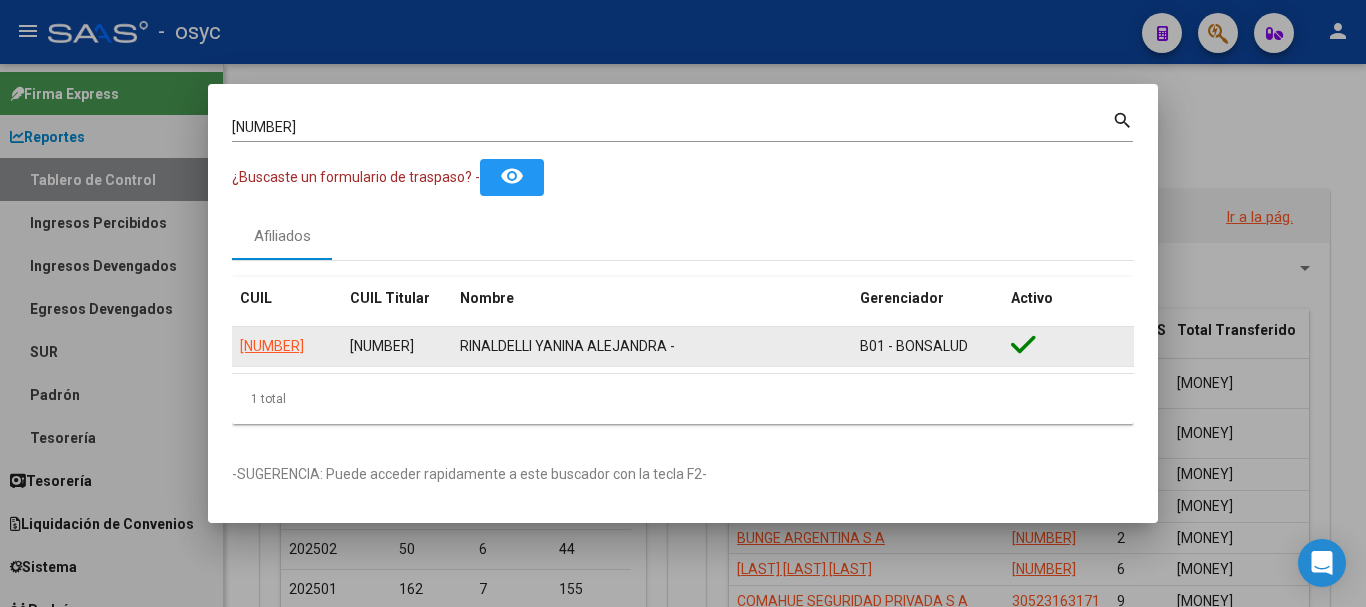 drag, startPoint x: 459, startPoint y: 345, endPoint x: 667, endPoint y: 346, distance: 208.00241 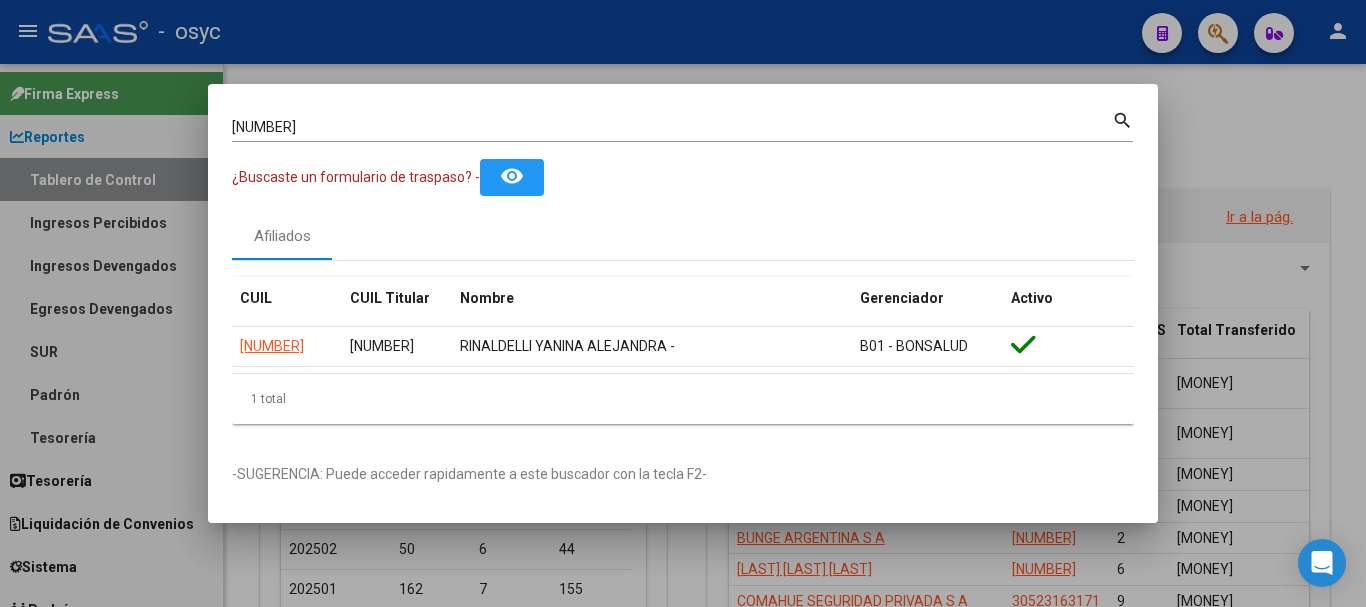 drag, startPoint x: 549, startPoint y: 108, endPoint x: 557, endPoint y: 127, distance: 20.615528 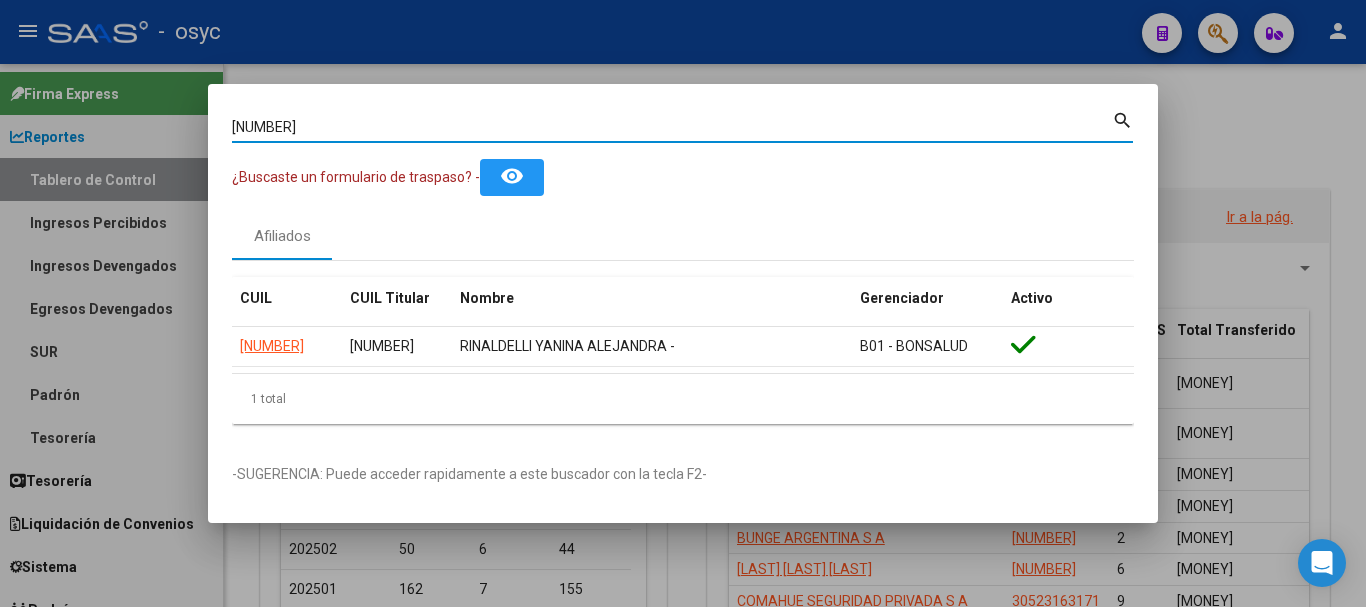 drag, startPoint x: 406, startPoint y: 130, endPoint x: -289, endPoint y: 105, distance: 695.4495 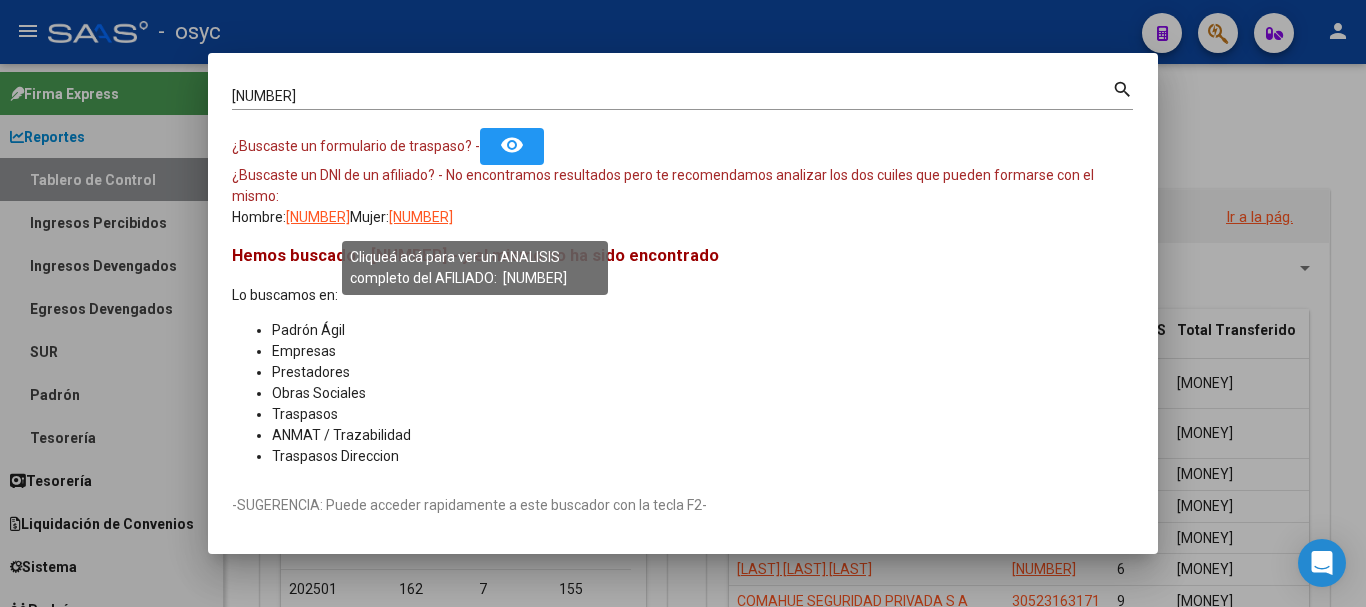 click on "[NUMBER]" at bounding box center [421, 217] 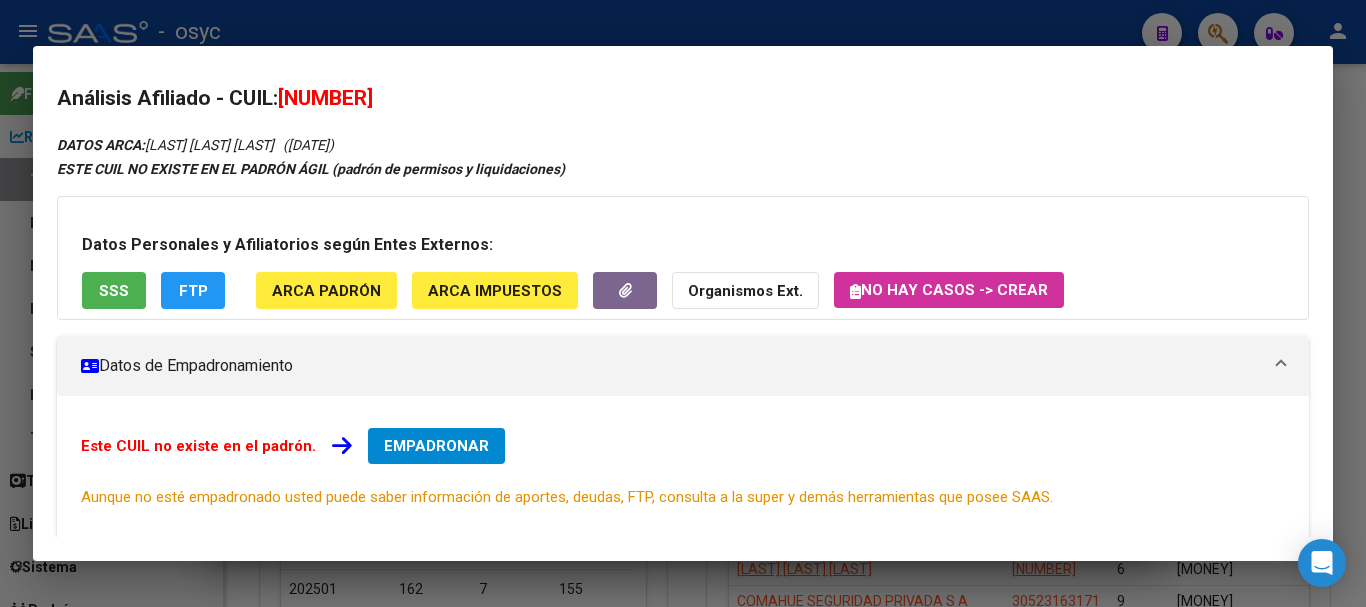 scroll, scrollTop: 0, scrollLeft: 0, axis: both 